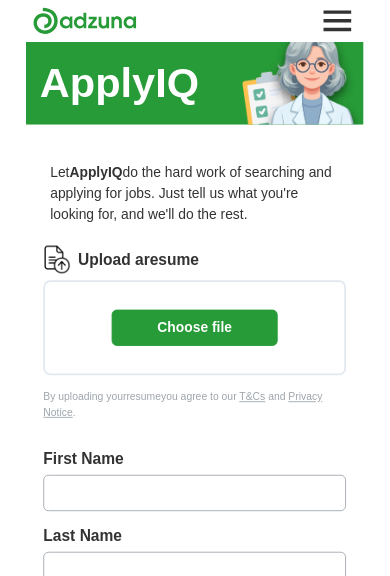 scroll, scrollTop: 0, scrollLeft: 0, axis: both 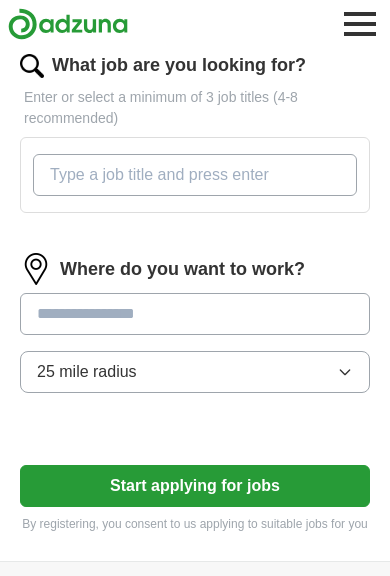 click at bounding box center [195, 314] 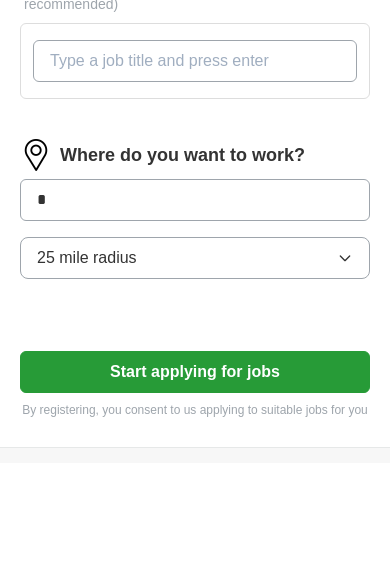 type on "*" 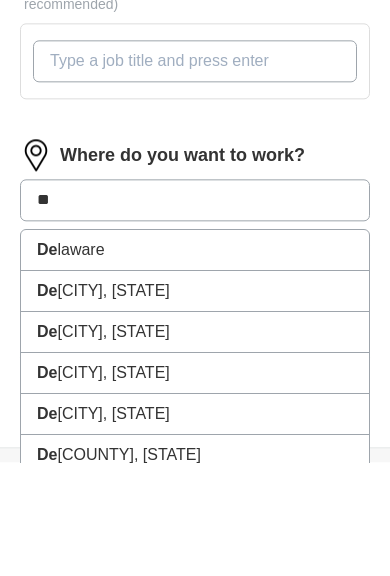 click on "[CITY], [STATE]" at bounding box center (195, 487) 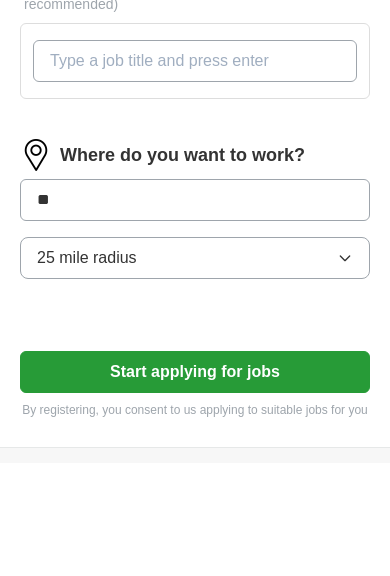 scroll, scrollTop: 790, scrollLeft: 0, axis: vertical 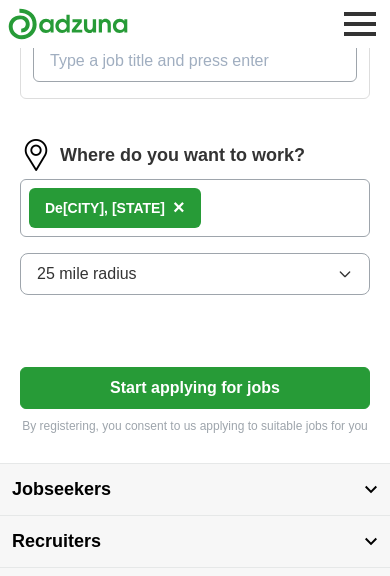 click on "[CITY], [STATE] ×" at bounding box center [195, 208] 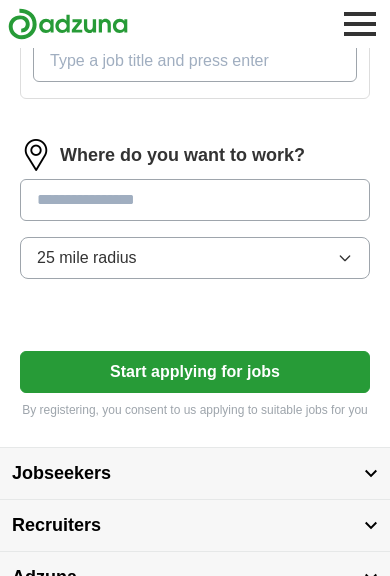 click at bounding box center (195, 200) 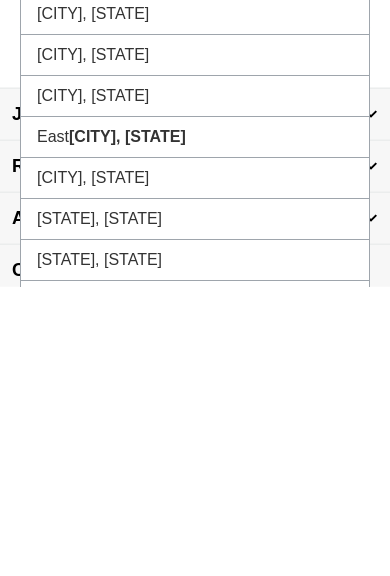 click on "[CITY], [STATE]" at bounding box center (195, 467) 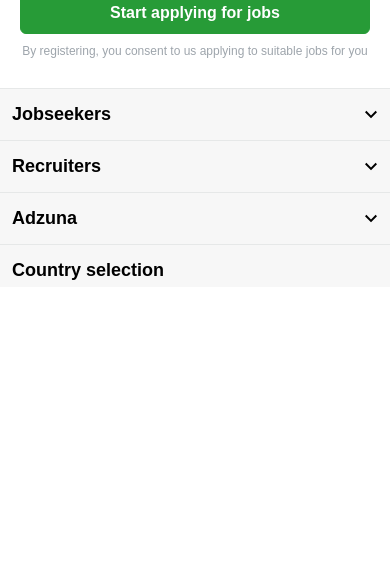 scroll, scrollTop: 814, scrollLeft: 0, axis: vertical 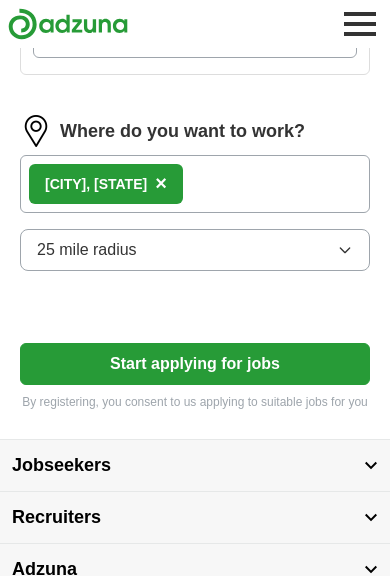 click on "25 mile radius" at bounding box center [195, 250] 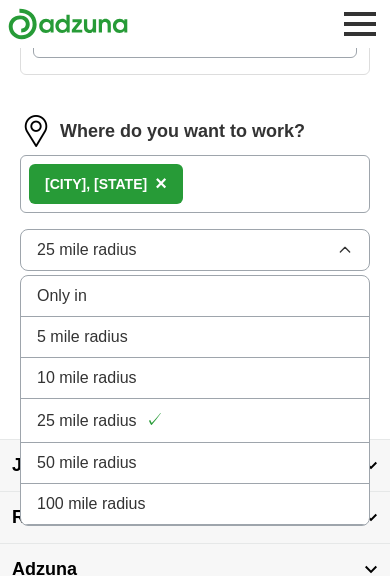 click on "Adzuna" at bounding box center (195, 569) 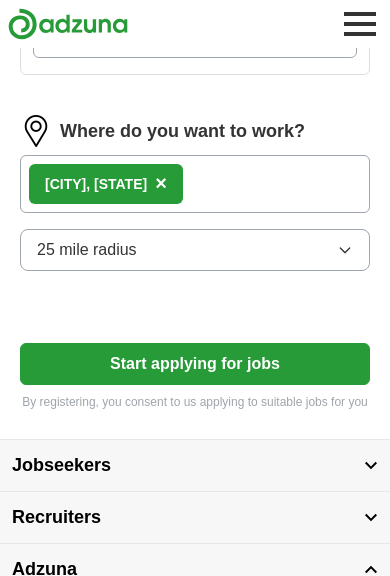 click on "Start applying for jobs" at bounding box center [195, 364] 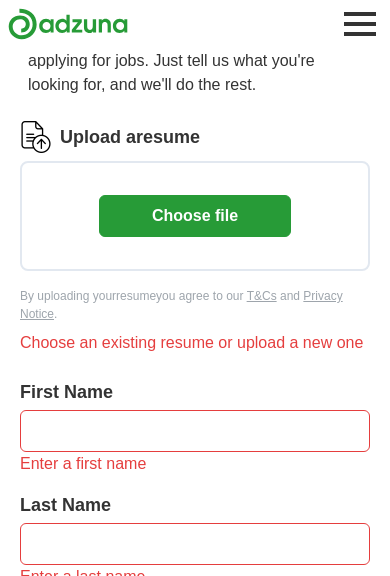 click at bounding box center [195, 431] 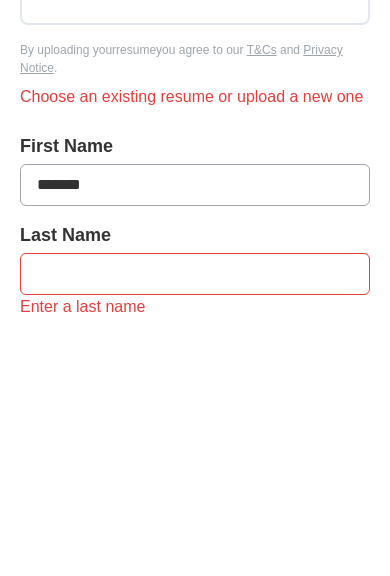 click at bounding box center [195, 520] 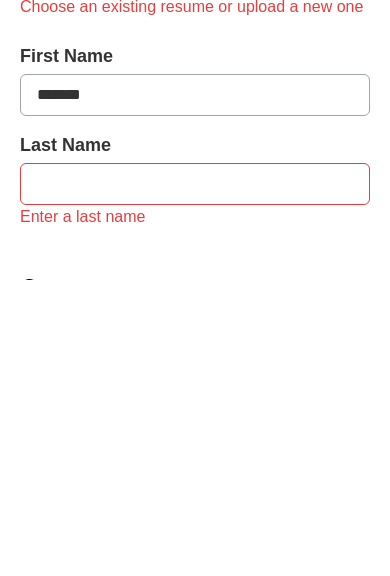 click on "*******" at bounding box center (195, 392) 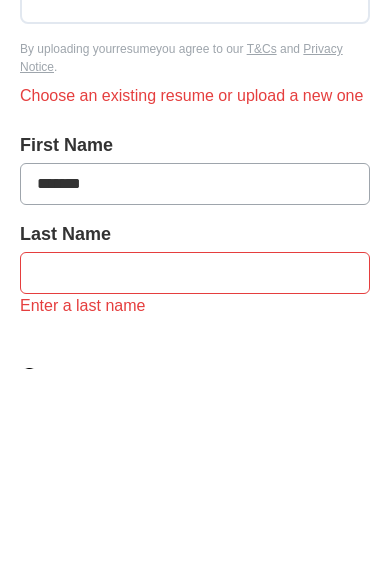 type on "*******" 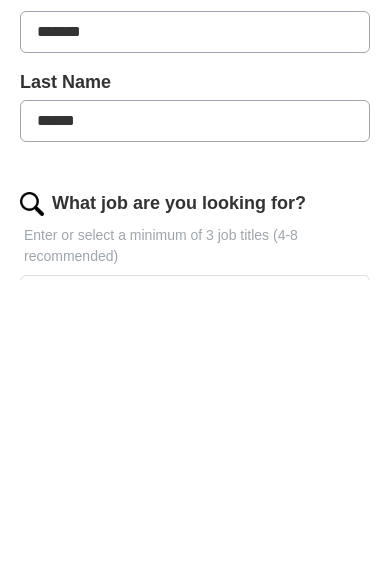 type on "******" 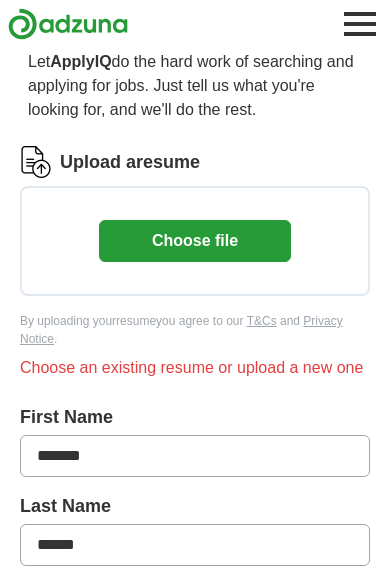 scroll, scrollTop: 138, scrollLeft: 0, axis: vertical 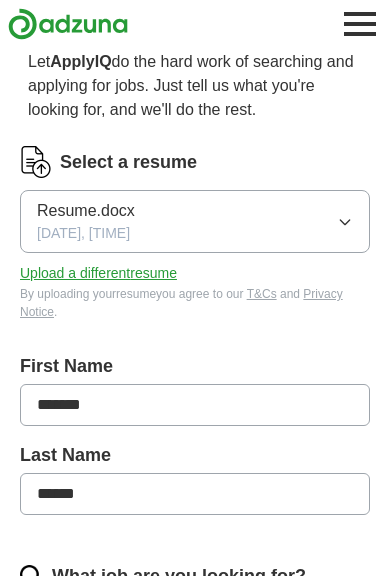 click 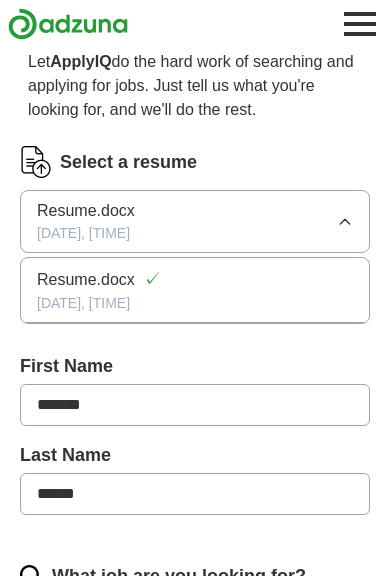 click on "[DATE], [TIME]" at bounding box center [195, 303] 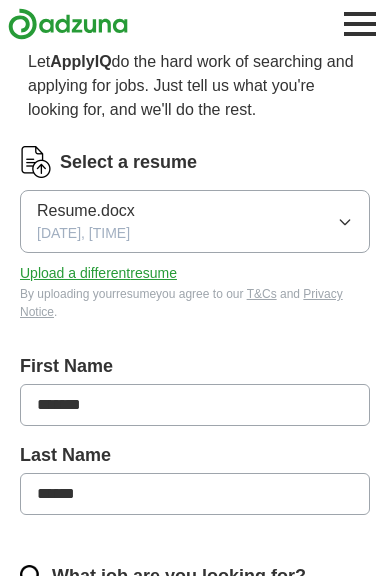 click on "Upload a different  resume" at bounding box center [98, 273] 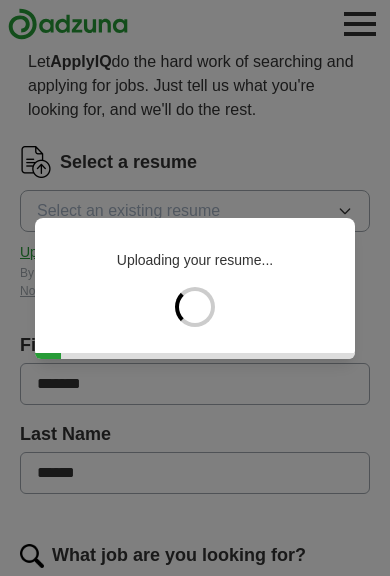 click on "Uploading your resume..." at bounding box center (195, 288) 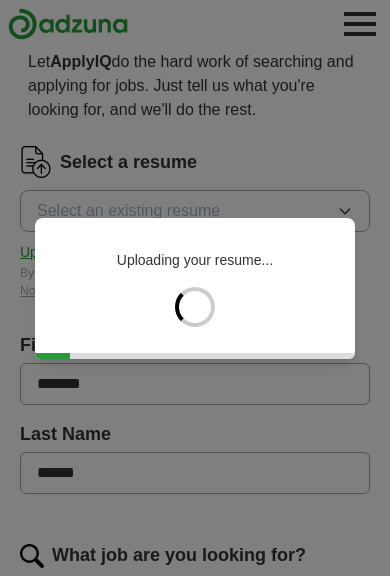 click on "Uploading your resume..." at bounding box center [195, 288] 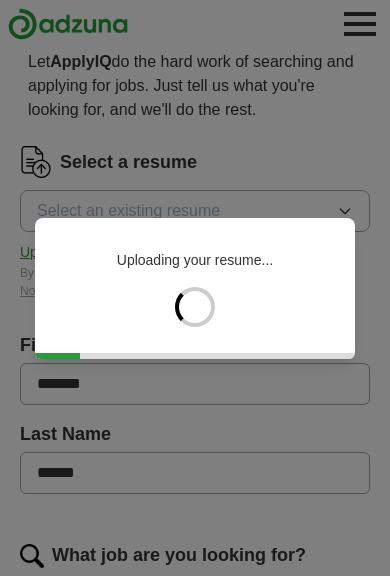 click on "Uploading your resume..." at bounding box center [195, 288] 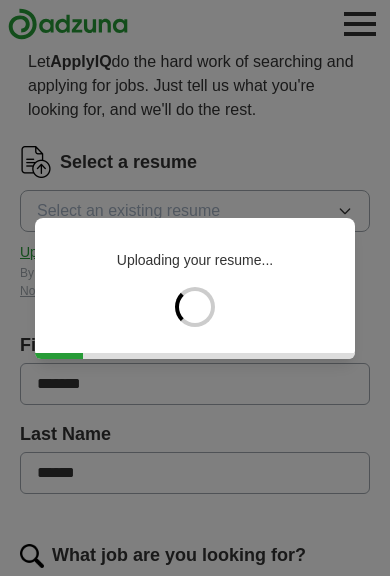 click on "Uploading your resume..." at bounding box center (195, 288) 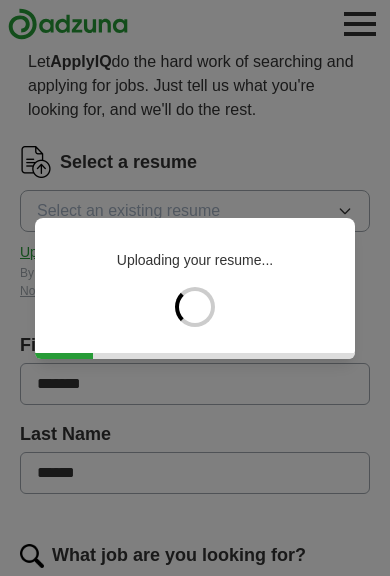 click on "Uploading your resume..." at bounding box center (195, 288) 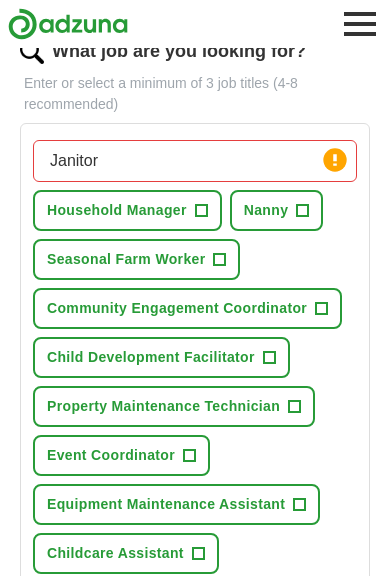 scroll, scrollTop: 662, scrollLeft: 0, axis: vertical 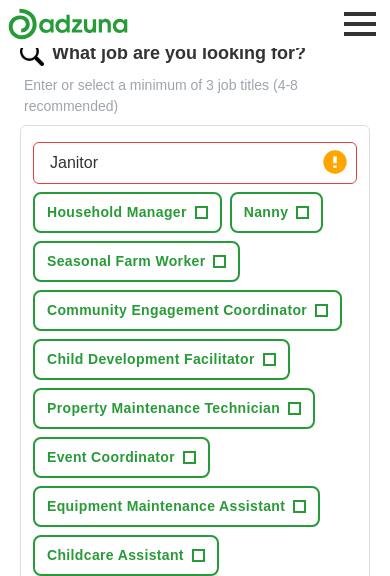 click on "Nanny +" at bounding box center (277, 212) 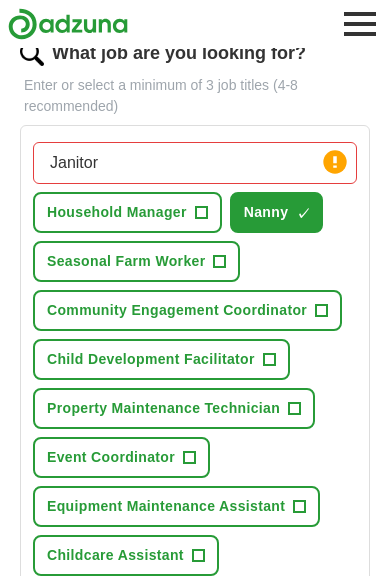 scroll, scrollTop: 662, scrollLeft: 0, axis: vertical 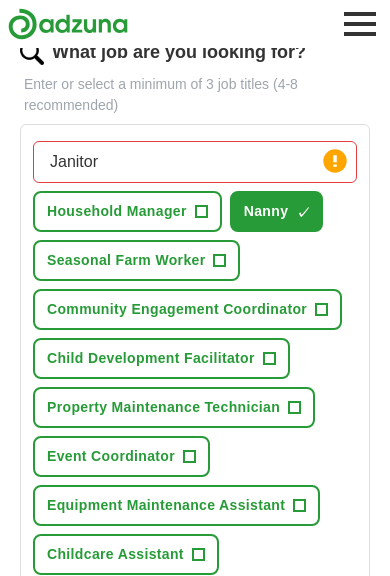 click on "Property Maintenance Technician" at bounding box center (163, 407) 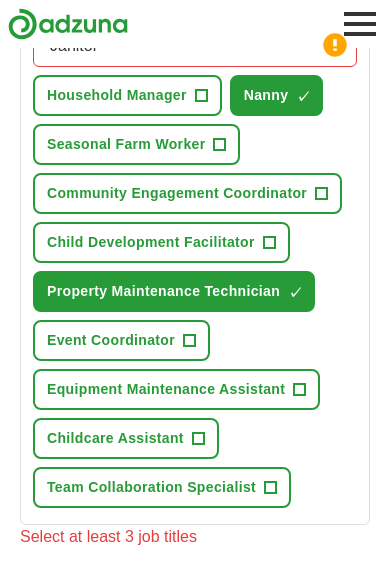 click on "Equipment Maintenance Assistant" at bounding box center (166, 389) 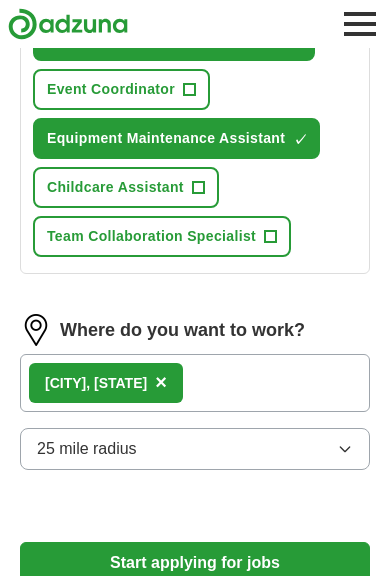 scroll, scrollTop: 1030, scrollLeft: 0, axis: vertical 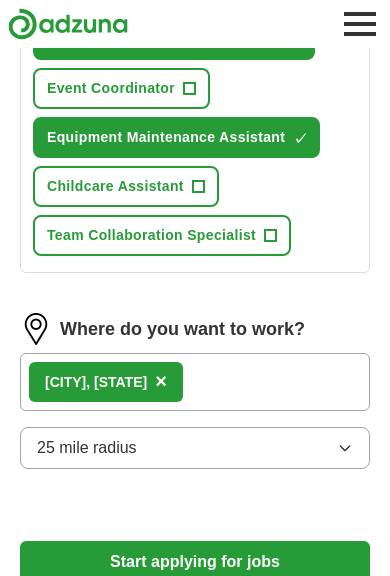 click on "Start applying for jobs" at bounding box center [195, 562] 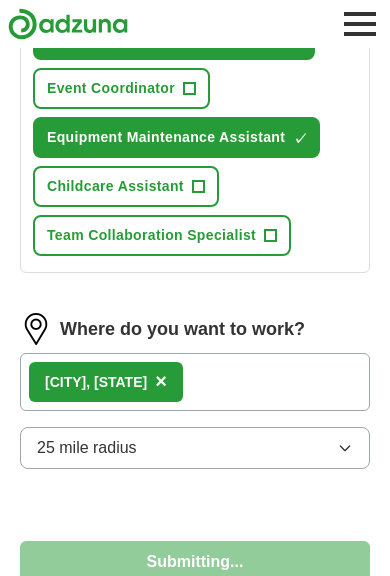 select on "**" 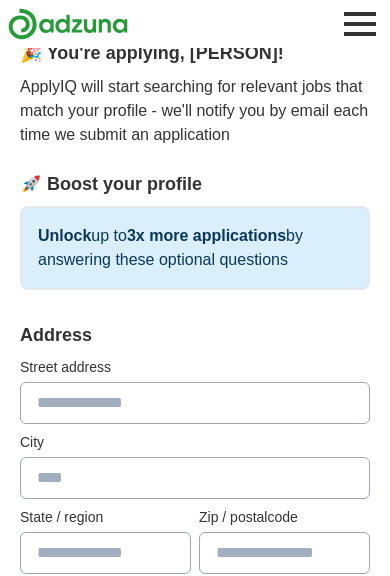 scroll, scrollTop: 147, scrollLeft: 0, axis: vertical 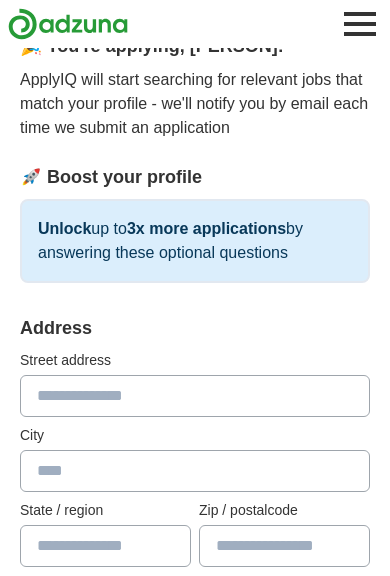 click at bounding box center [105, 546] 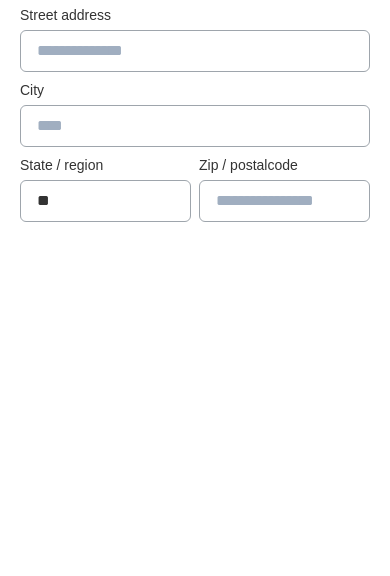 type on "*" 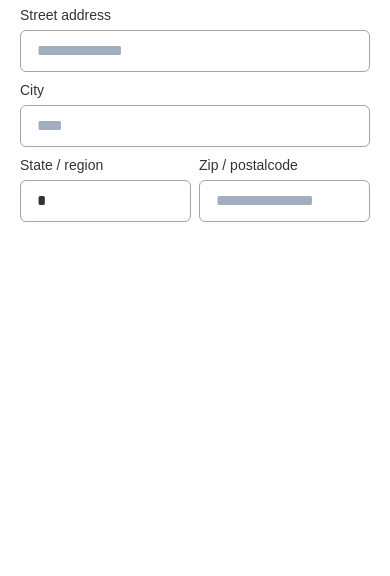 type 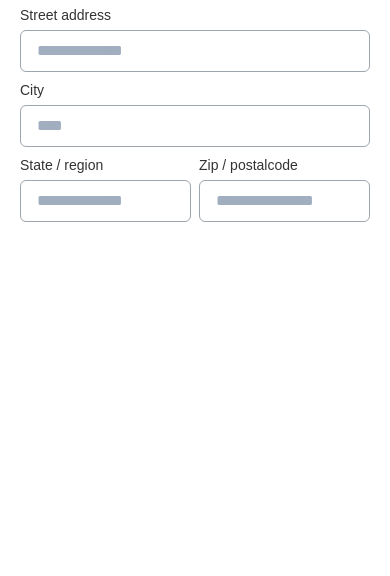 click at bounding box center [284, 547] 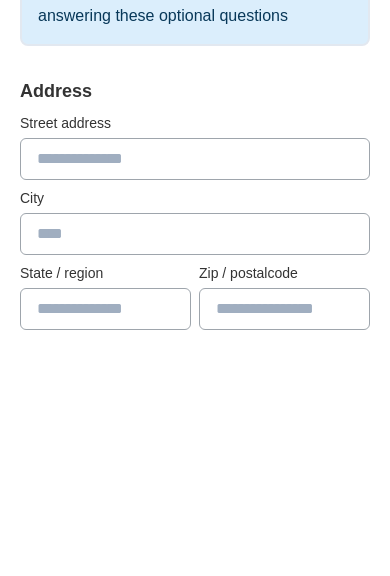 click at bounding box center [195, 397] 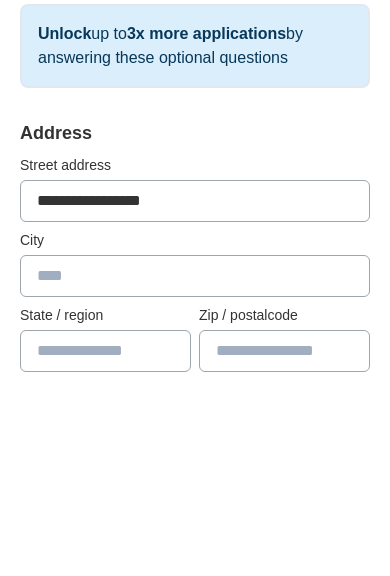 click on "**********" at bounding box center [195, 397] 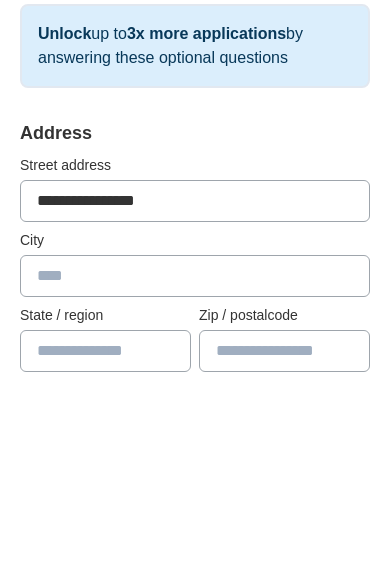 type on "**********" 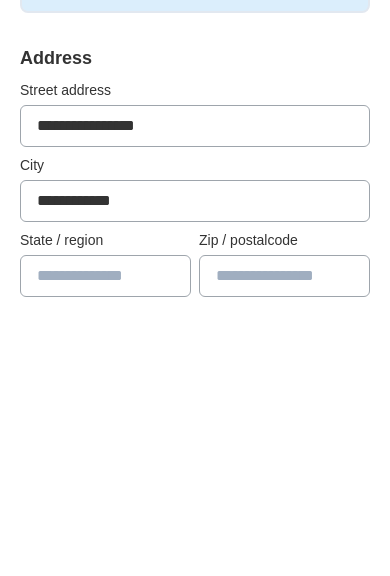 type on "**********" 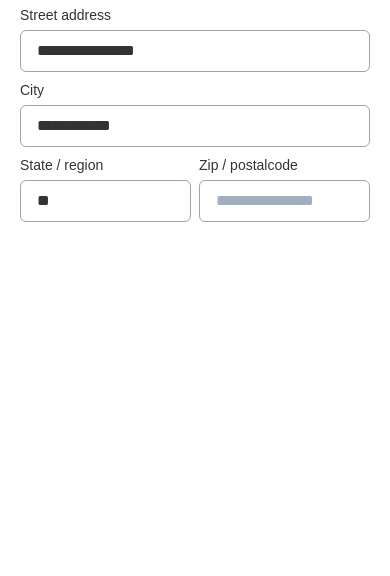 type on "**" 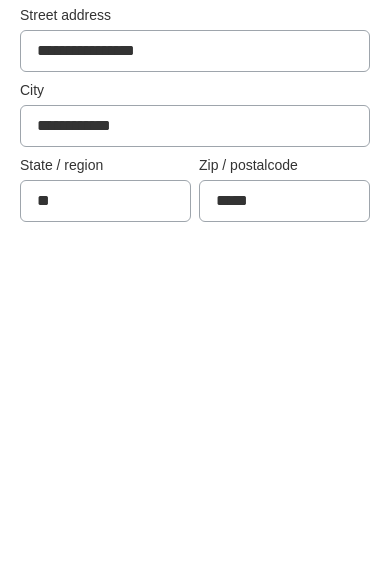 type on "*****" 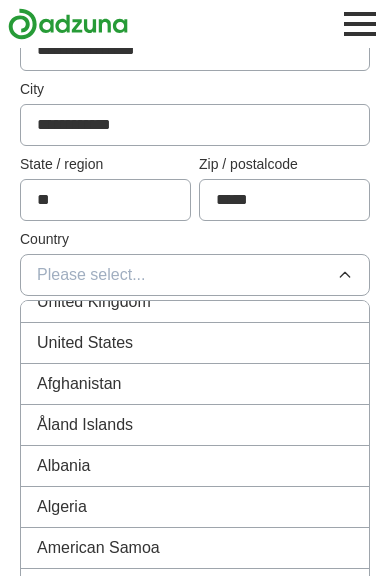 scroll, scrollTop: 46, scrollLeft: 0, axis: vertical 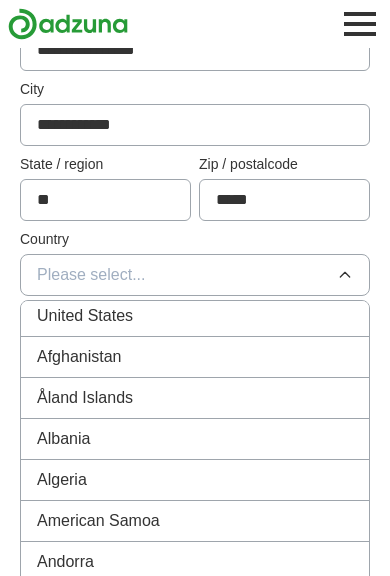 click on "United States" at bounding box center (195, 316) 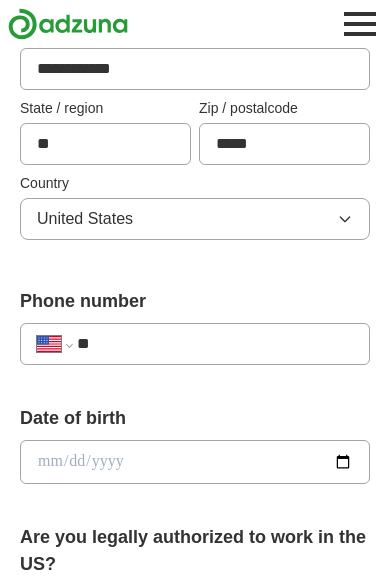 click on "**" at bounding box center [215, 344] 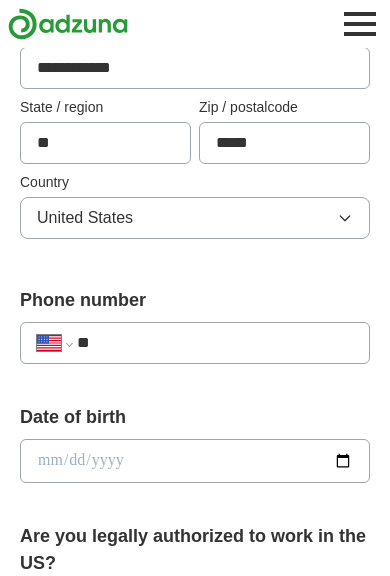 scroll, scrollTop: 549, scrollLeft: 0, axis: vertical 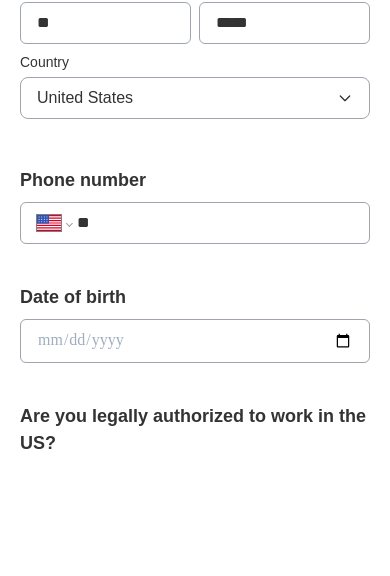 type 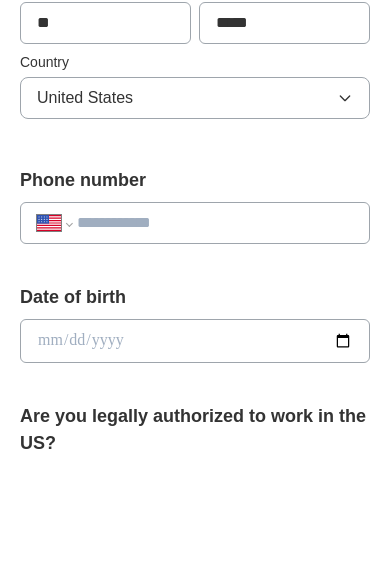 select on "**" 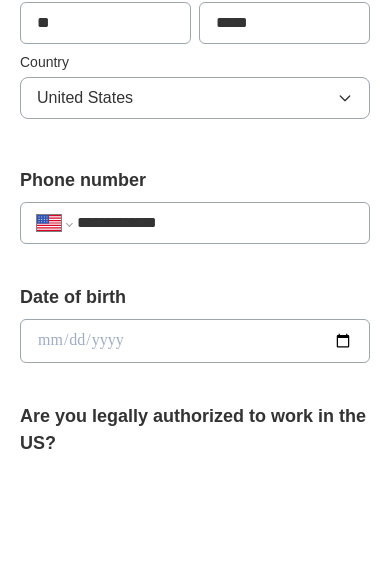 select on "**" 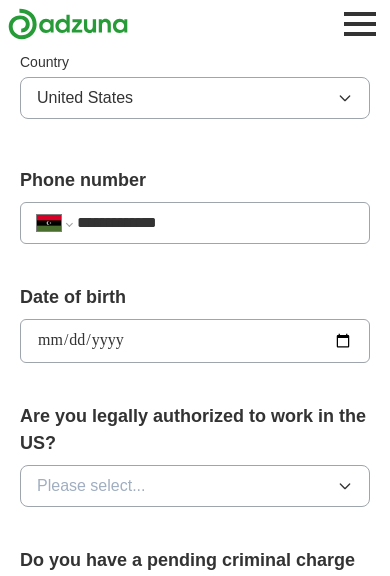 type on "**********" 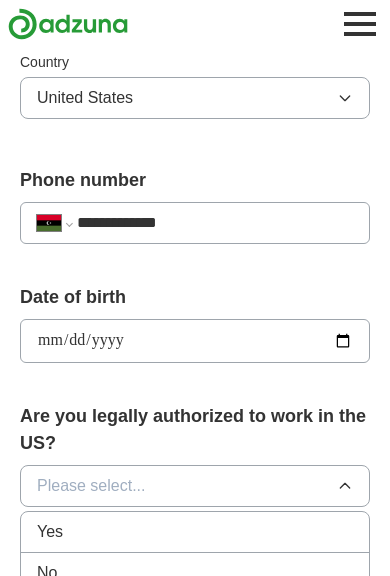 click on "Yes" at bounding box center [195, 532] 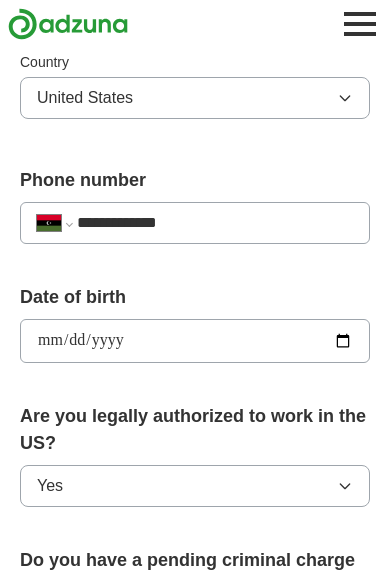 click on "Please select..." at bounding box center (195, 657) 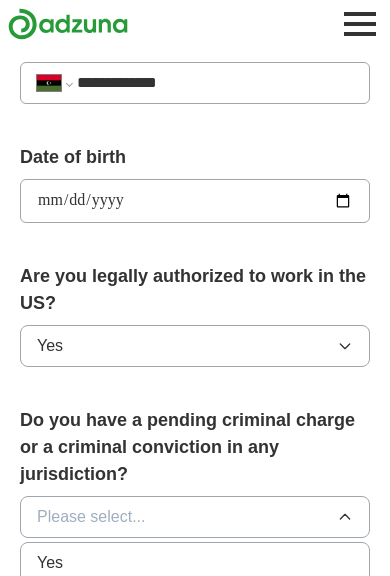 scroll, scrollTop: 807, scrollLeft: 0, axis: vertical 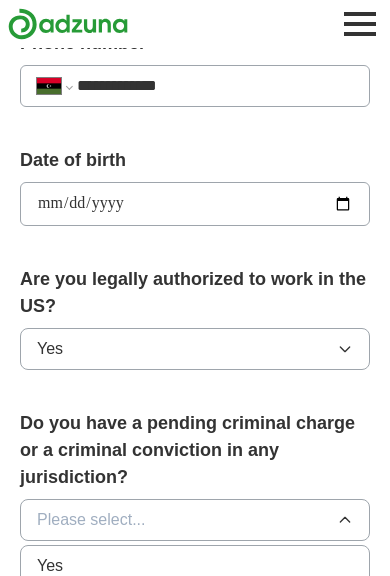 click on "No" at bounding box center (195, 607) 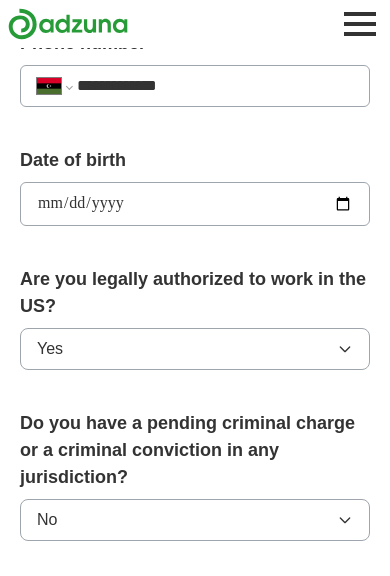 click on "Please select..." at bounding box center (195, 637) 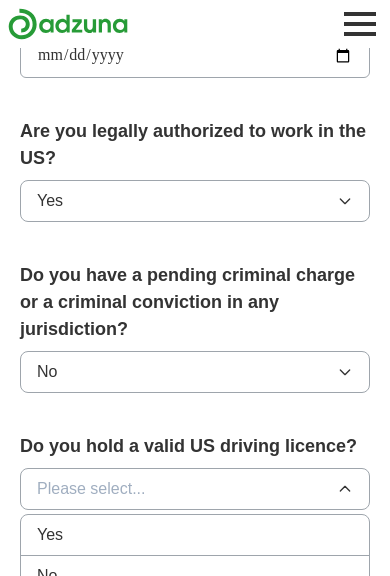 scroll, scrollTop: 956, scrollLeft: 0, axis: vertical 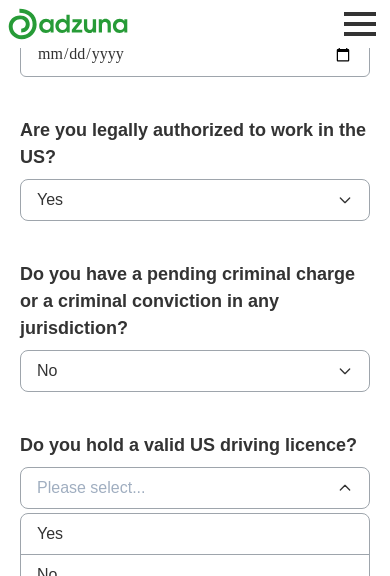click on "No" at bounding box center [195, 575] 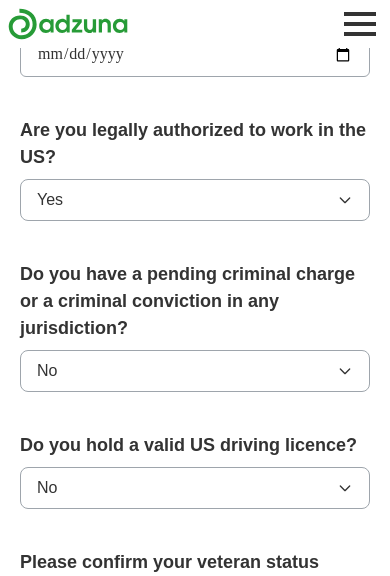 scroll, scrollTop: 956, scrollLeft: 0, axis: vertical 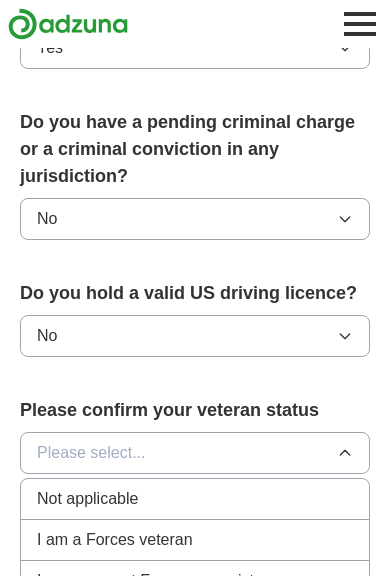 click on "Not applicable" at bounding box center [195, 499] 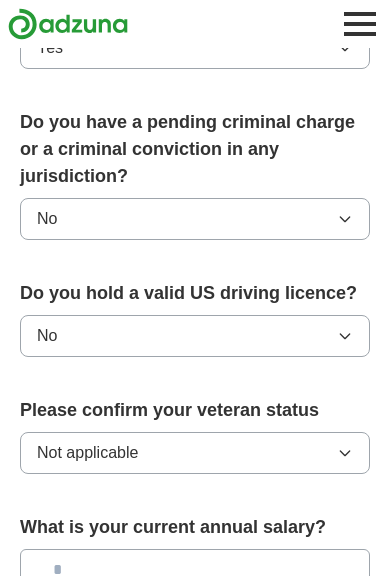 scroll, scrollTop: 1108, scrollLeft: 0, axis: vertical 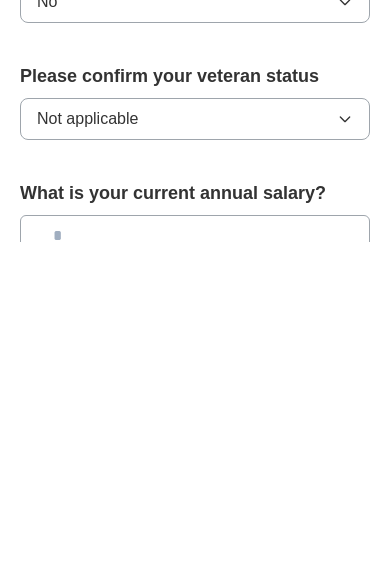 type on "**" 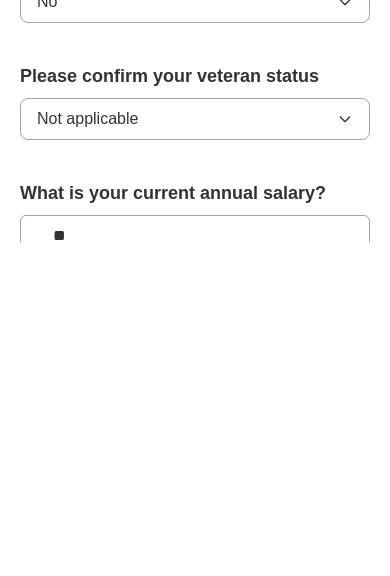 click on "Please select..." at bounding box center [195, 687] 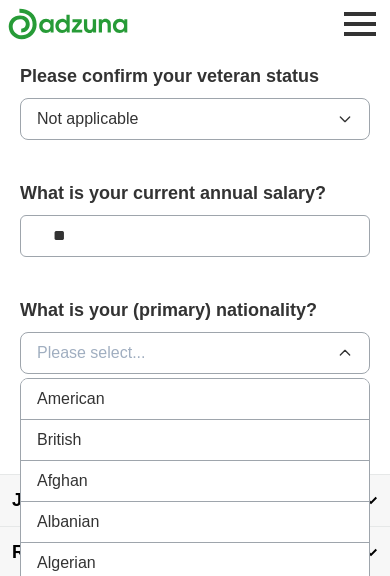 click on "American" at bounding box center (195, 399) 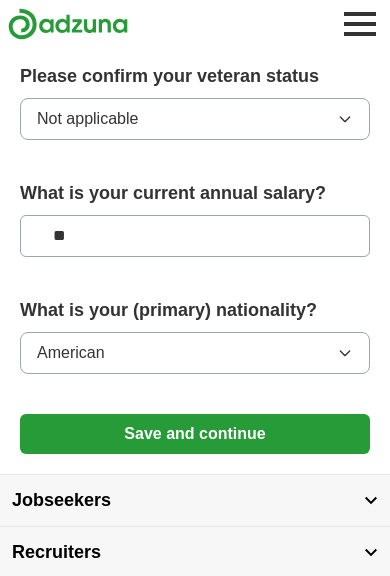 click on "American" at bounding box center (195, 353) 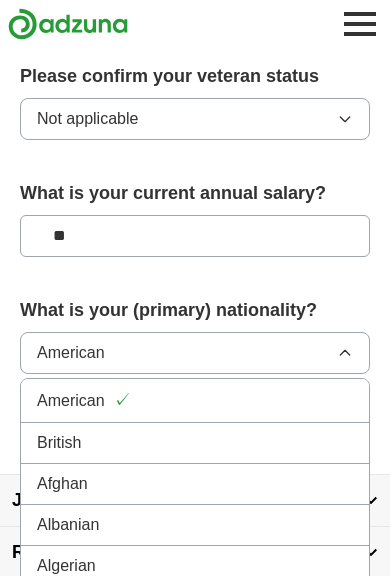 scroll, scrollTop: 0, scrollLeft: 0, axis: both 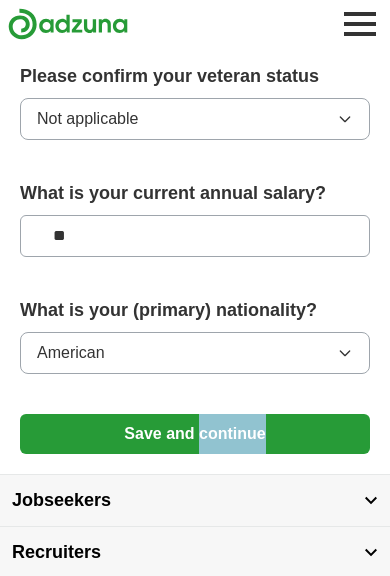 click on "Save and continue" at bounding box center [195, 434] 